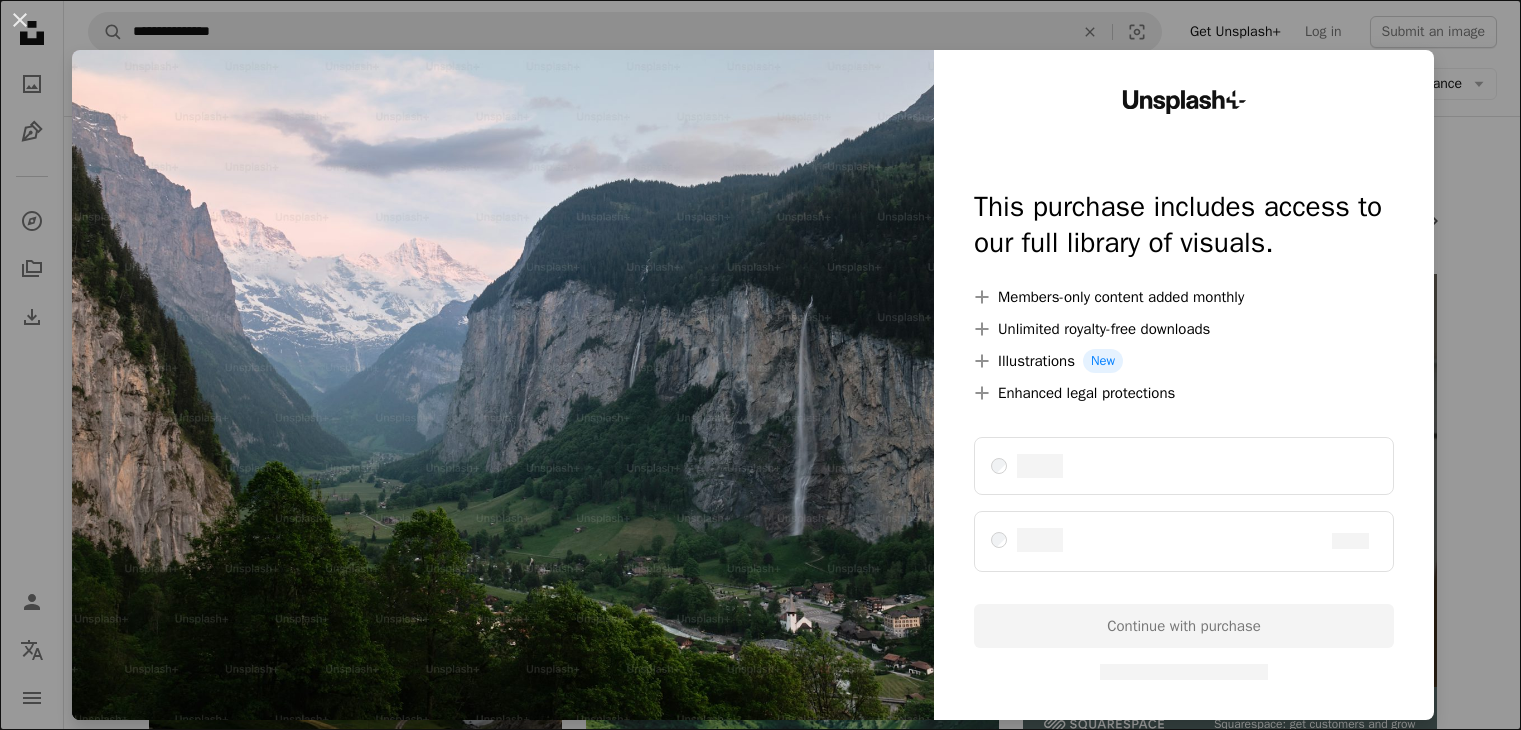 scroll, scrollTop: 600, scrollLeft: 0, axis: vertical 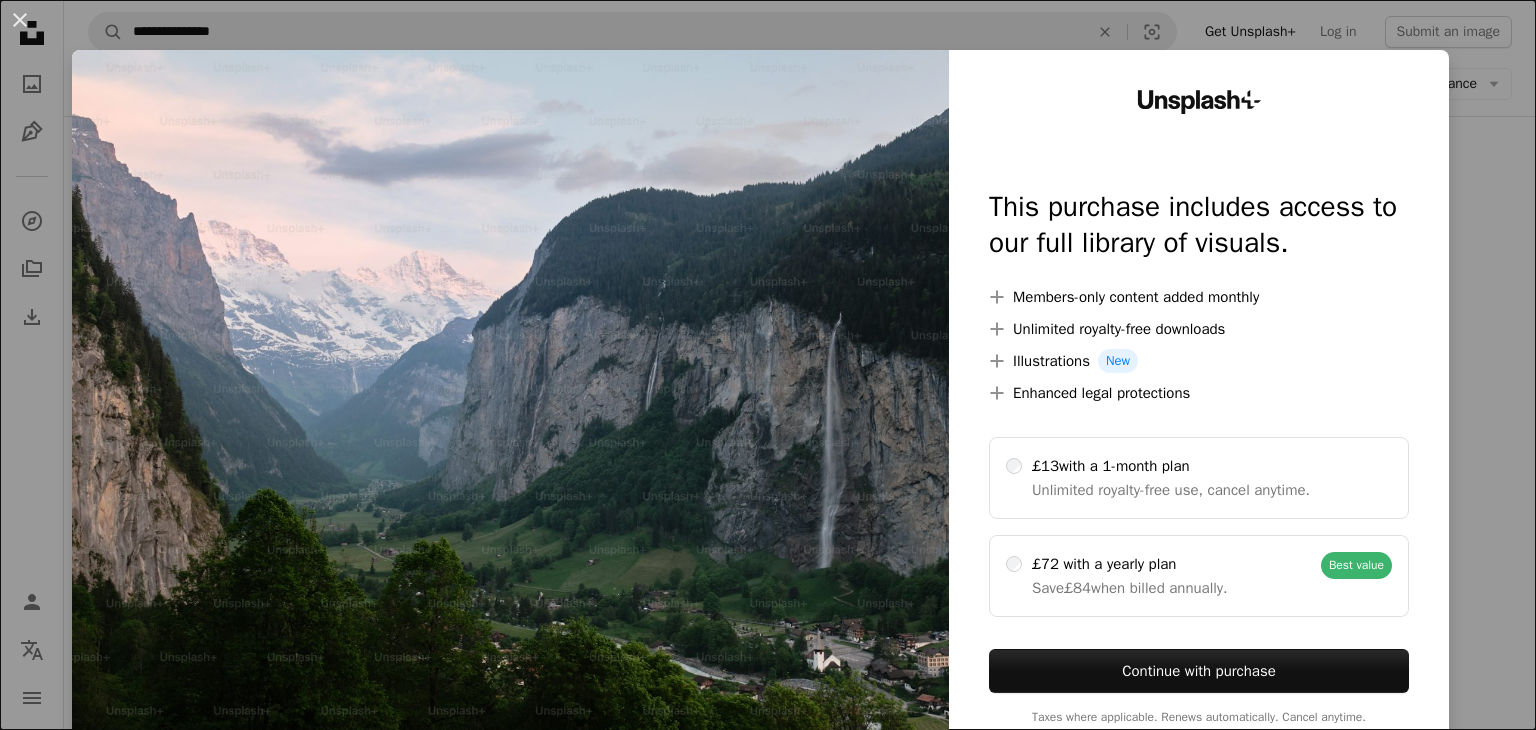 click on "Unsplash+ This purchase includes access to our full library of visuals. A plus sign Members-only content added monthly A plus sign Unlimited royalty-free downloads A plus sign Illustrations New A plus sign Enhanced legal protections £13 with a 1-month plan Unlimited royalty-free use, cancel anytime. £72 with a yearly plan Save £84 when billed annually. Best value Continue with purchase Taxes where applicable. Renews automatically. Cancel anytime." at bounding box center (1199, 407) 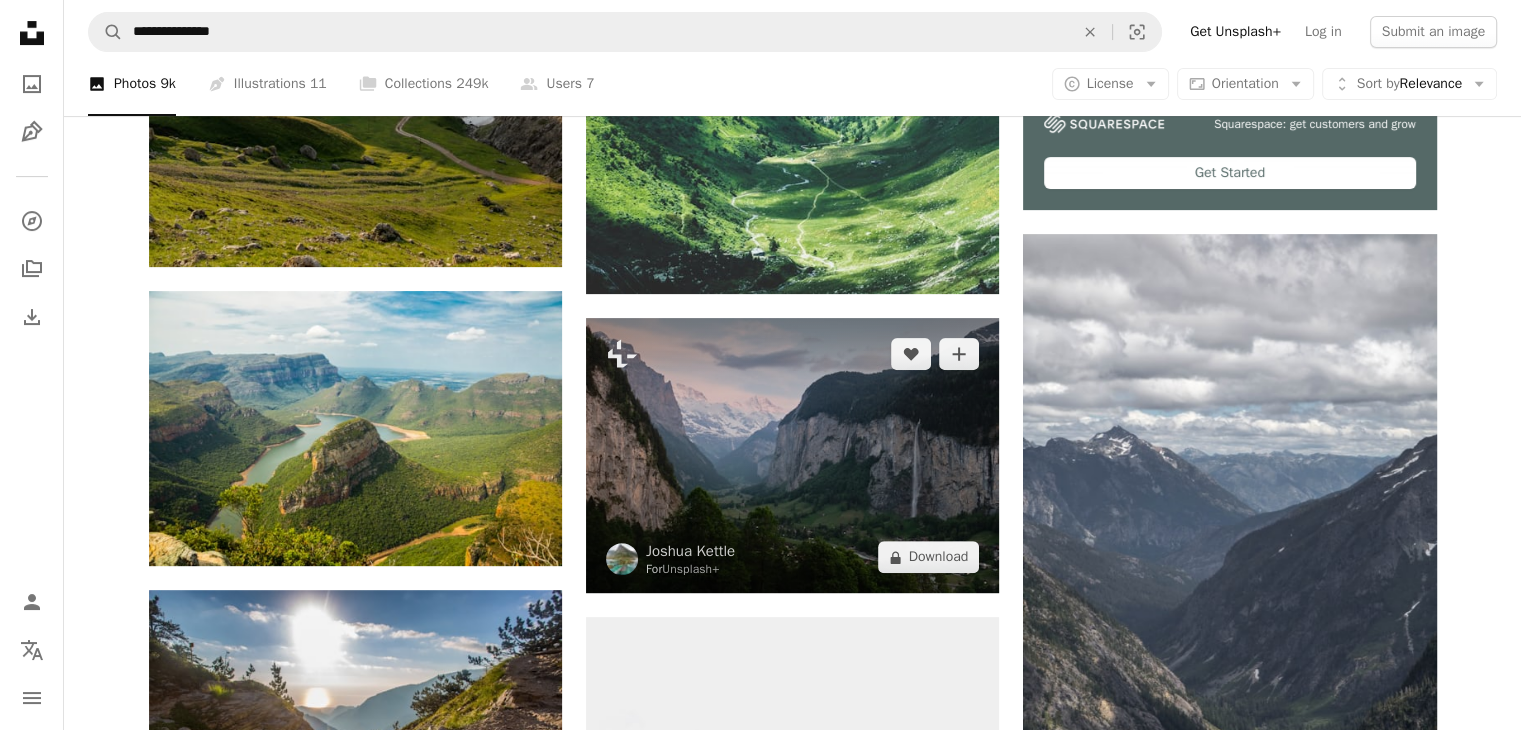 click at bounding box center (792, 455) 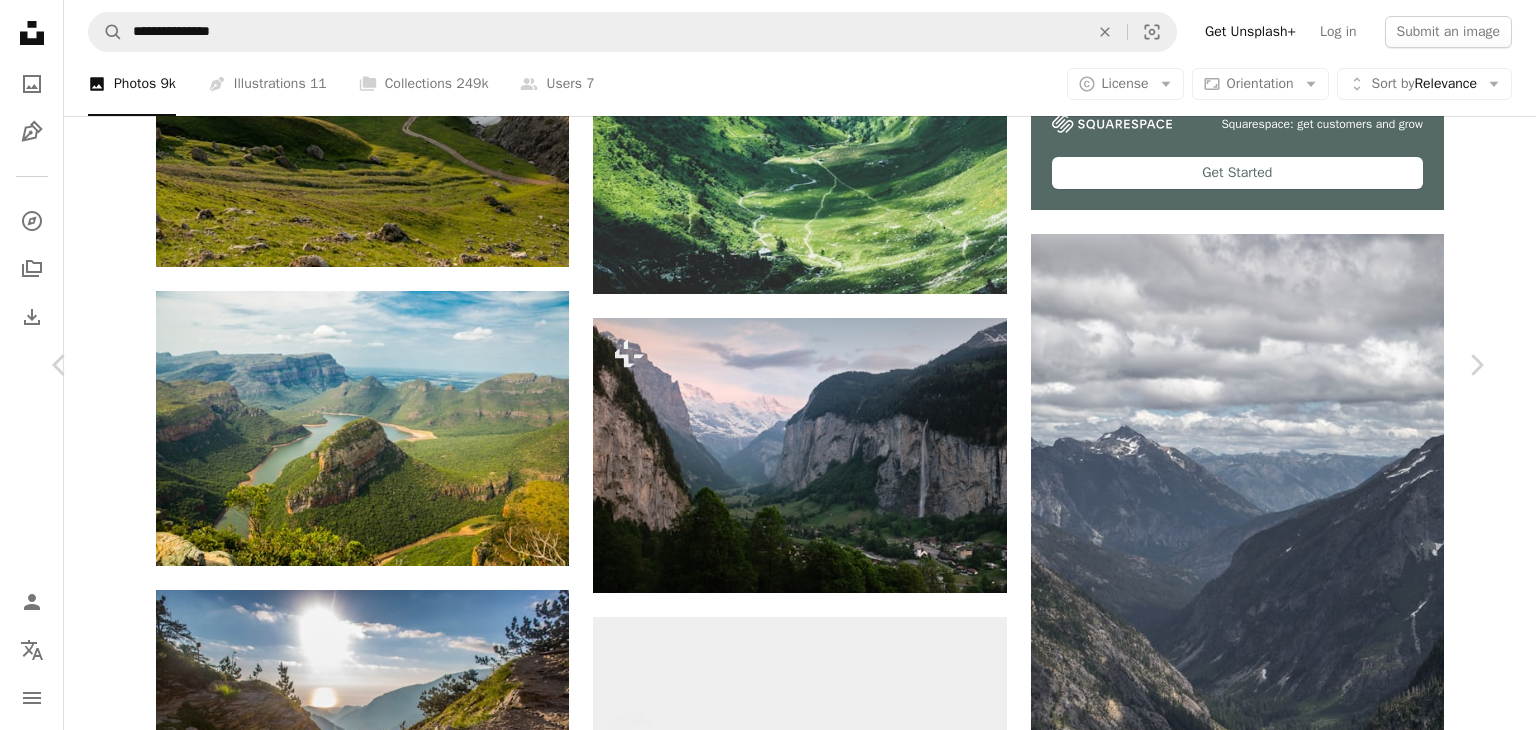 click on "An X shape Chevron left Chevron right [FIRST] [LAST] For Unsplash+ A heart A plus sign Edit image Plus sign for Unsplash+ A lock Download Zoom in A forward-right arrow Share More Actions beautiful Lauterbrunnen Valley A map marker [CITY], [COUNTRY] Calendar outlined Published on July 17, 2023 Camera FUJIFILM, X-T5 Safety Licensed under the Unsplash+ License sunset mountains waterfall switzerland scenery europe valley alps lauterbrunnen cliffs lauterbrunnen, [COUNTRY] iconic locations mountain valley Free images From this series Chevron right Plus sign for Unsplash+ Plus sign for Unsplash+ Plus sign for Unsplash+ Plus sign for Unsplash+ Plus sign for Unsplash+ Related images Plus sign for Unsplash+ A heart A plus sign [FIRST] [LAST] For Unsplash+ A lock Download Plus sign for Unsplash+ A heart A plus sign [FIRST] [LAST] For Unsplash+ A lock Download Plus sign for Unsplash+ A heart A plus sign [FIRST] [LAST] For Unsplash+ A lock Download Plus sign for Unsplash+ A heart A plus sign For" at bounding box center [768, 4613] 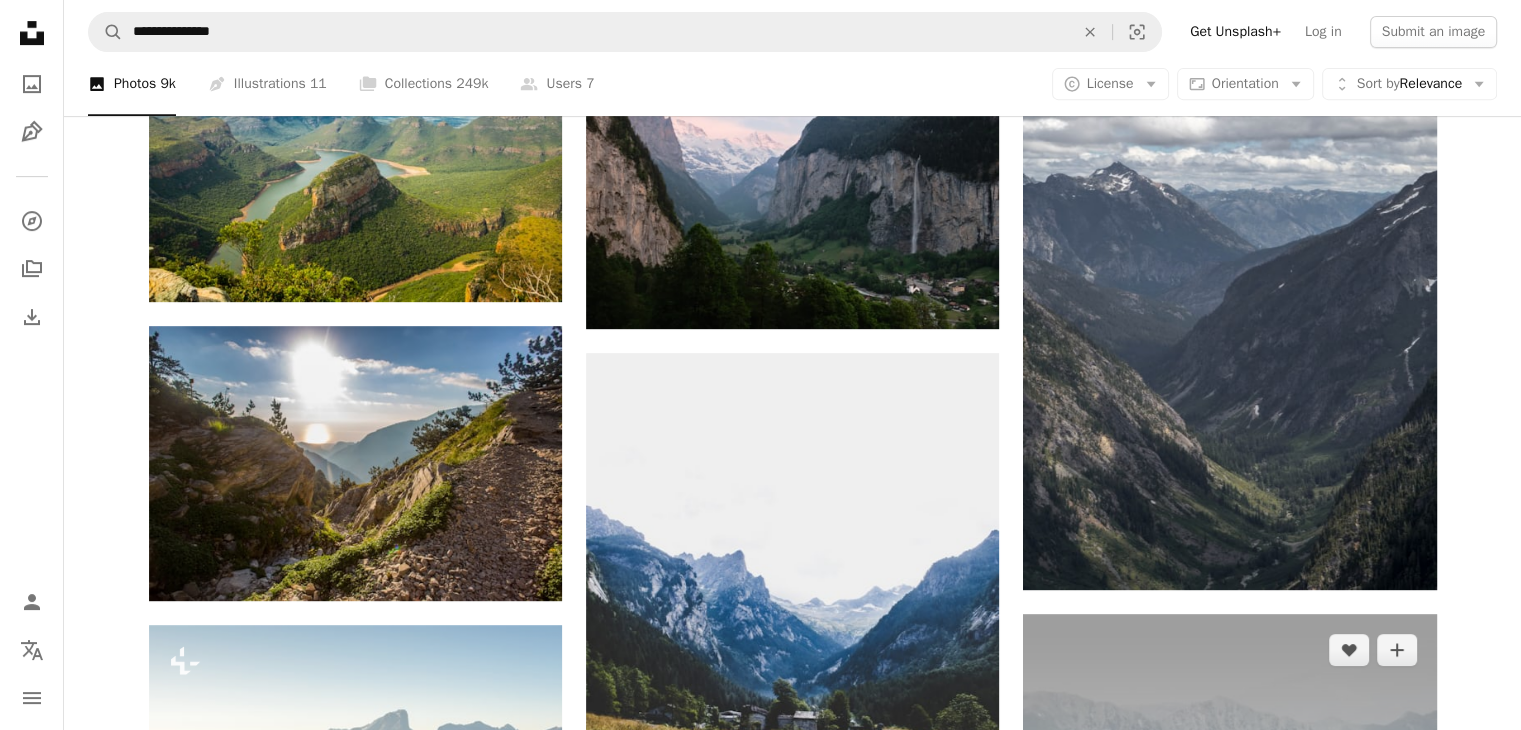 scroll, scrollTop: 900, scrollLeft: 0, axis: vertical 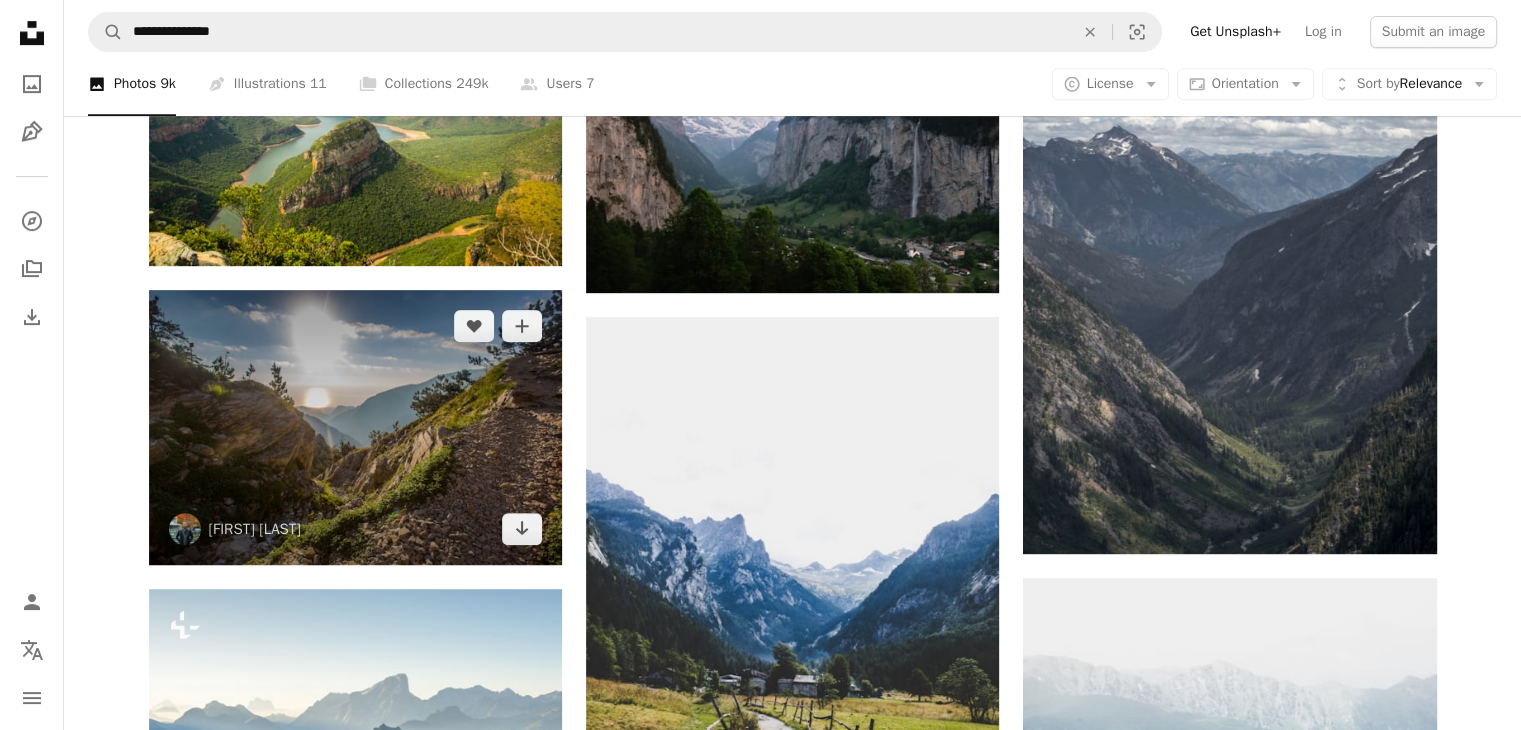 click at bounding box center [355, 427] 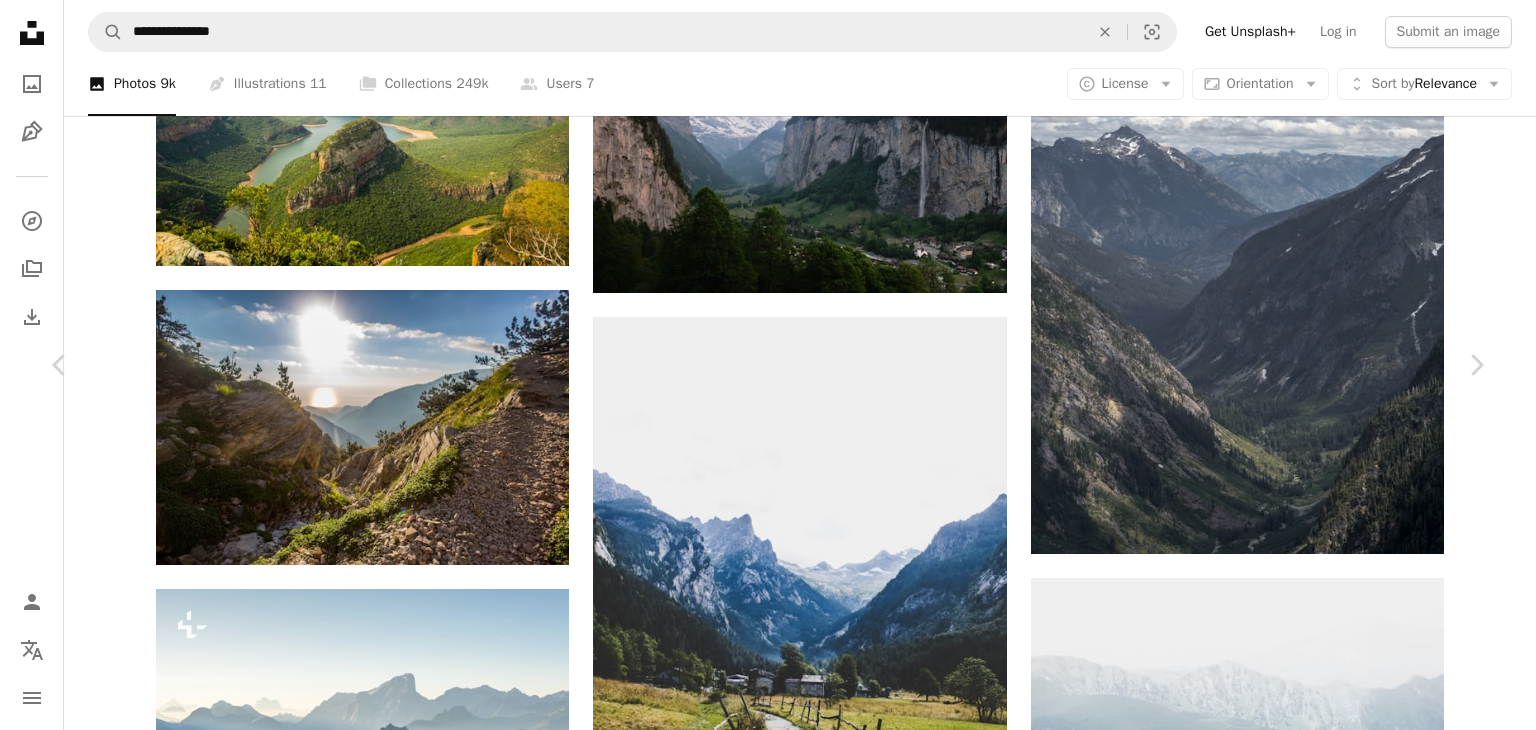 click on "Download free" at bounding box center [1287, 3995] 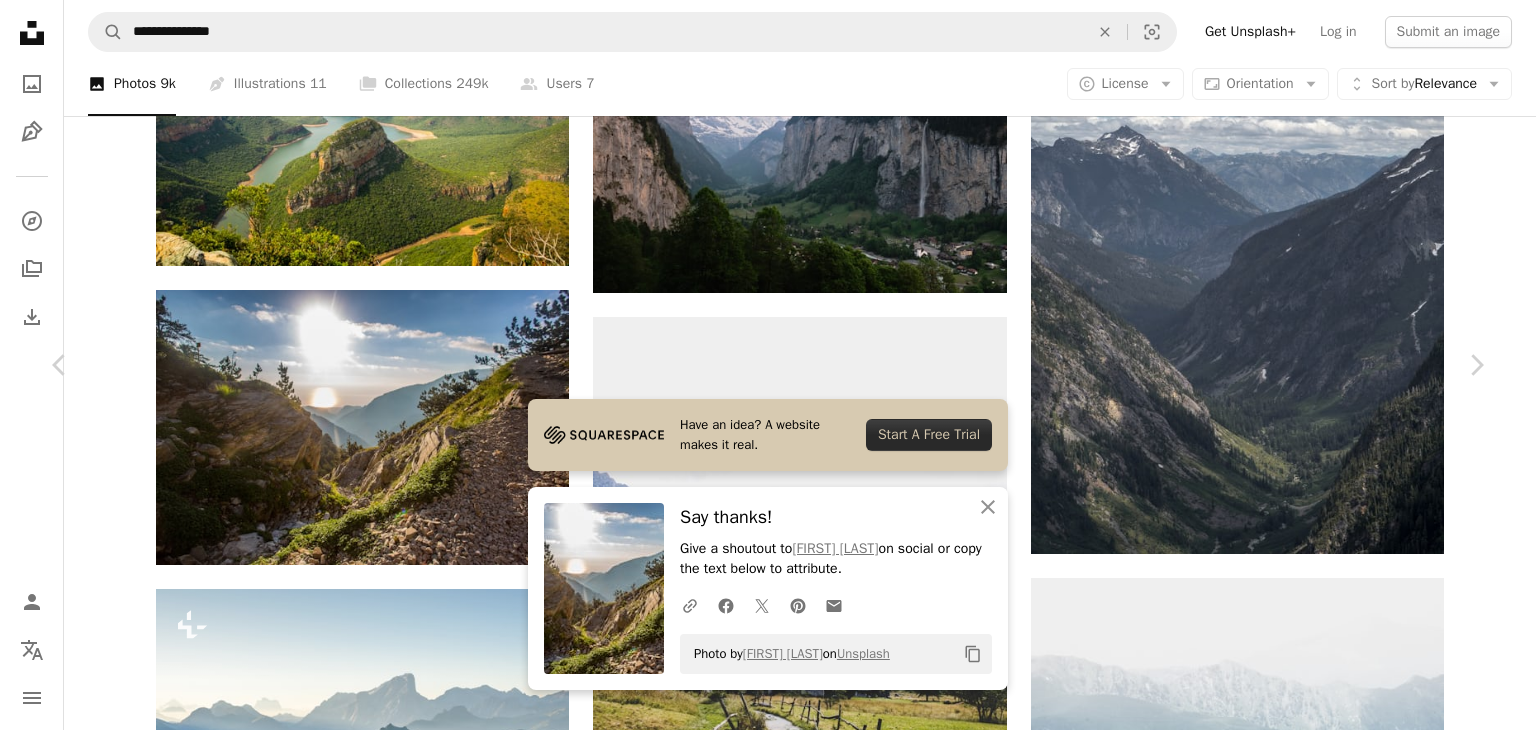 click on "An X shape Chevron left Chevron right Have an idea? A website makes it real. Start A Free Trial An X shape Close Say thanks! Give a shoutout to [FIRST] [LAST] on social or copy the text below to attribute. A URL sharing icon (chains) Facebook icon X (formerly Twitter) icon Pinterest icon An envelope Photo by [FIRST] [LAST] on Unsplash
Copy content [FIRST] [LAST] [USERNAME] A heart A plus sign Edit image   Plus sign for Unsplash+ Download free Chevron down Zoom in Views 4,684,878 Downloads 31,195 Featured in Photos A forward-right arrow Share Info icon Info More Actions A map marker [LOCATION], [COUNTRY] Calendar outlined Published on March 4, 2016 Camera Canon, EOS 5D Mark III Safety Free to use under the Unsplash License forest outdoor sun hiking path sunshine sunlight outdoors valley cliff rural mountain valley european [LOCATION] rocky cliff road [COUNTRY] gravel dirt road Backgrounds Browse premium related images on iStock  |  Save 20% with code UNSPLASH20 View more on iStock  ↗ Related images A heart" at bounding box center [768, 4313] 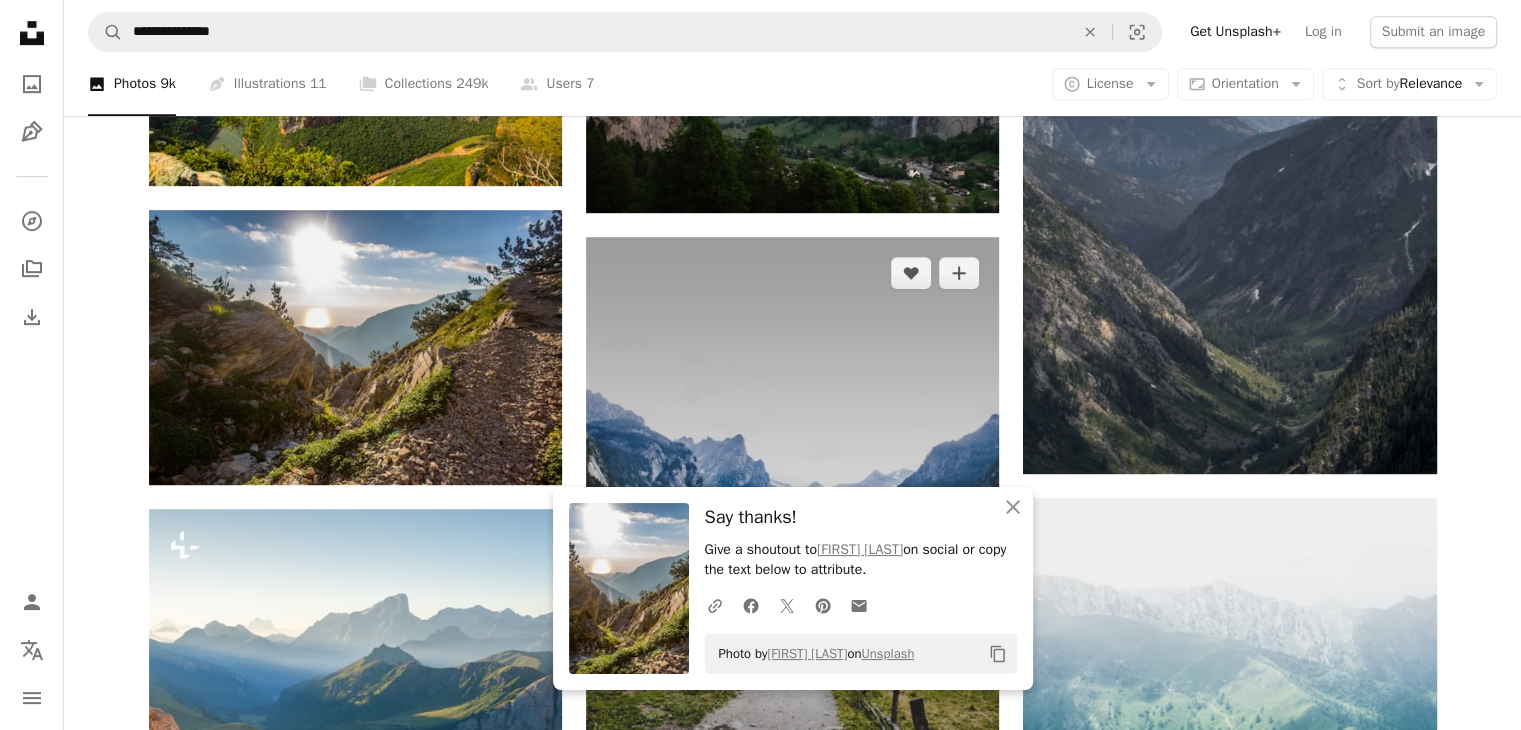 scroll, scrollTop: 1200, scrollLeft: 0, axis: vertical 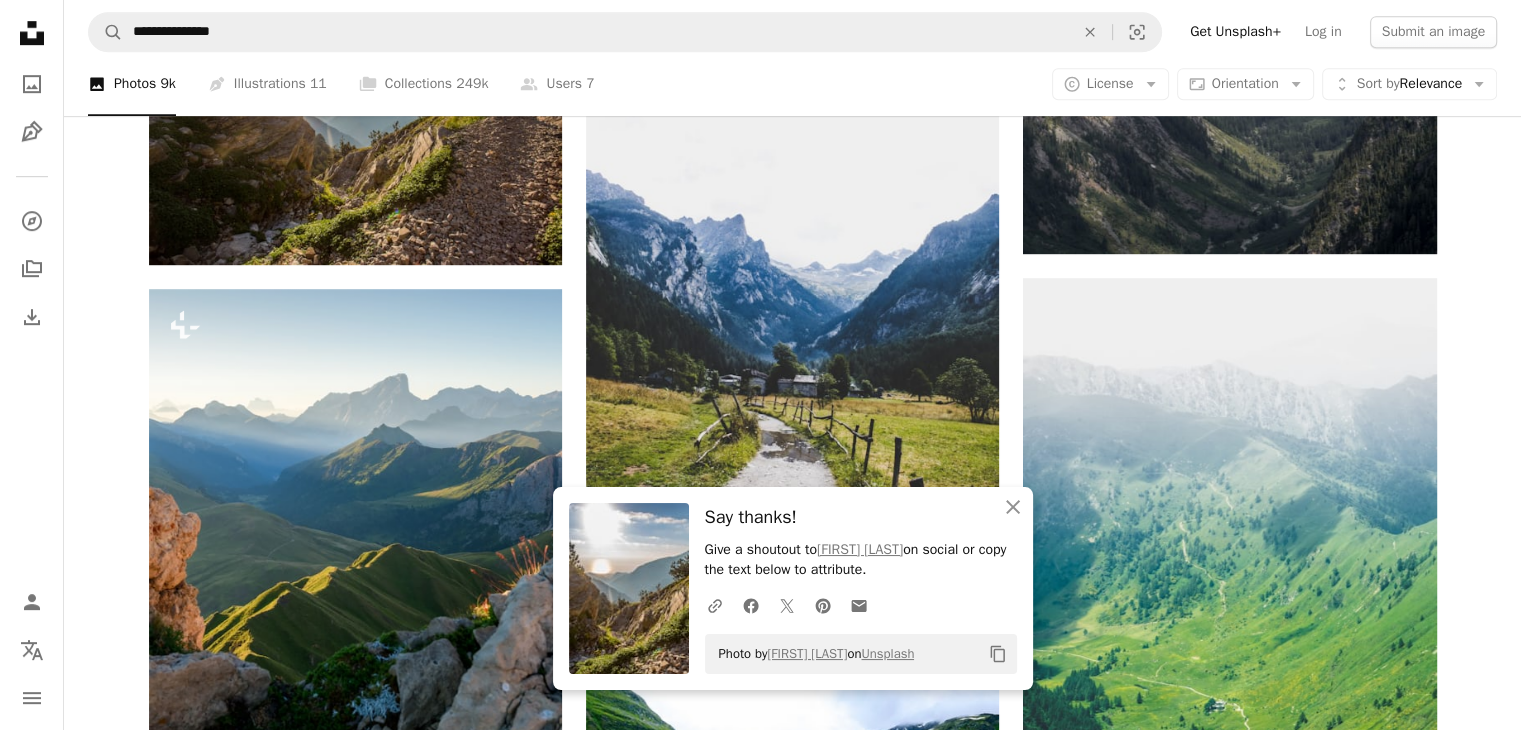 click at bounding box center (1229, 1049) 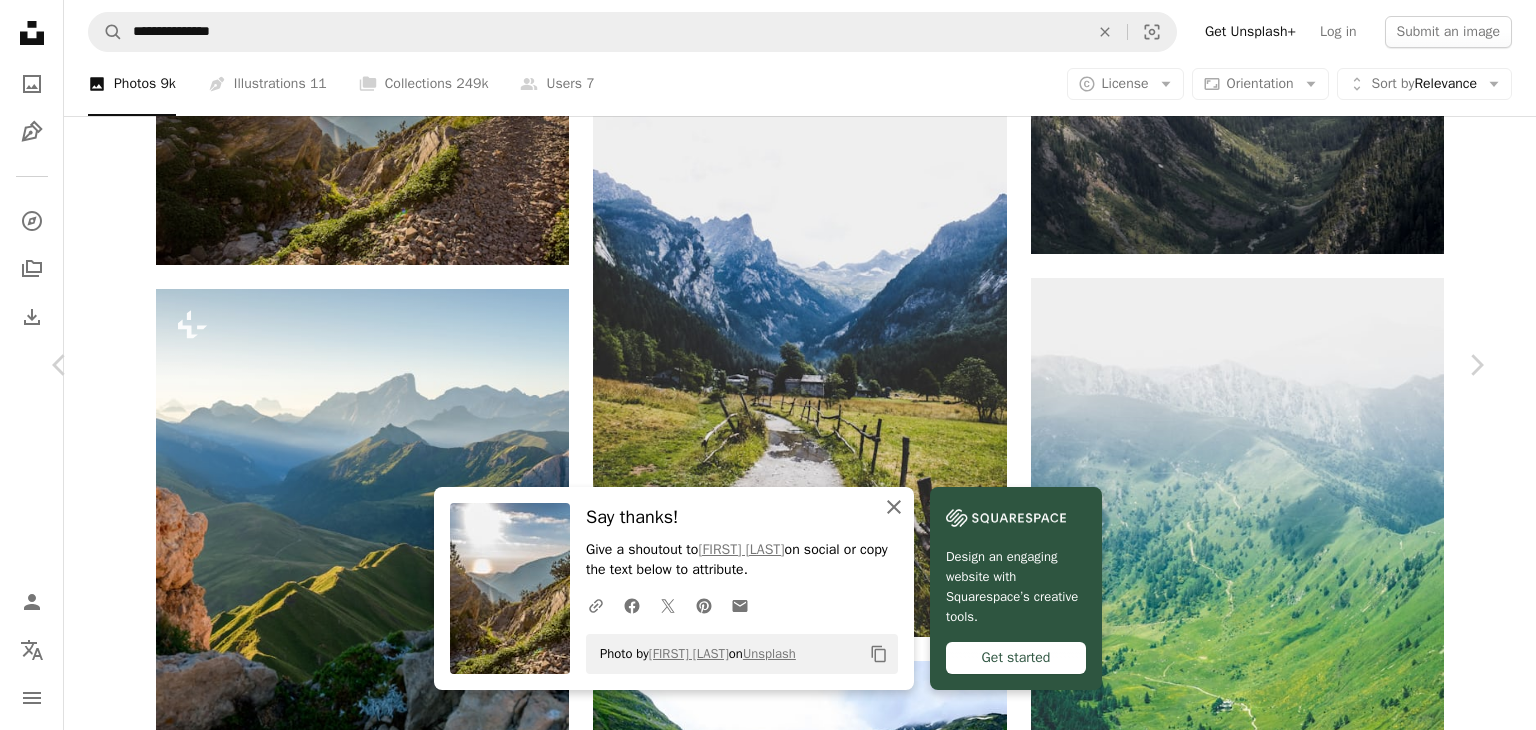 click on "An X shape" 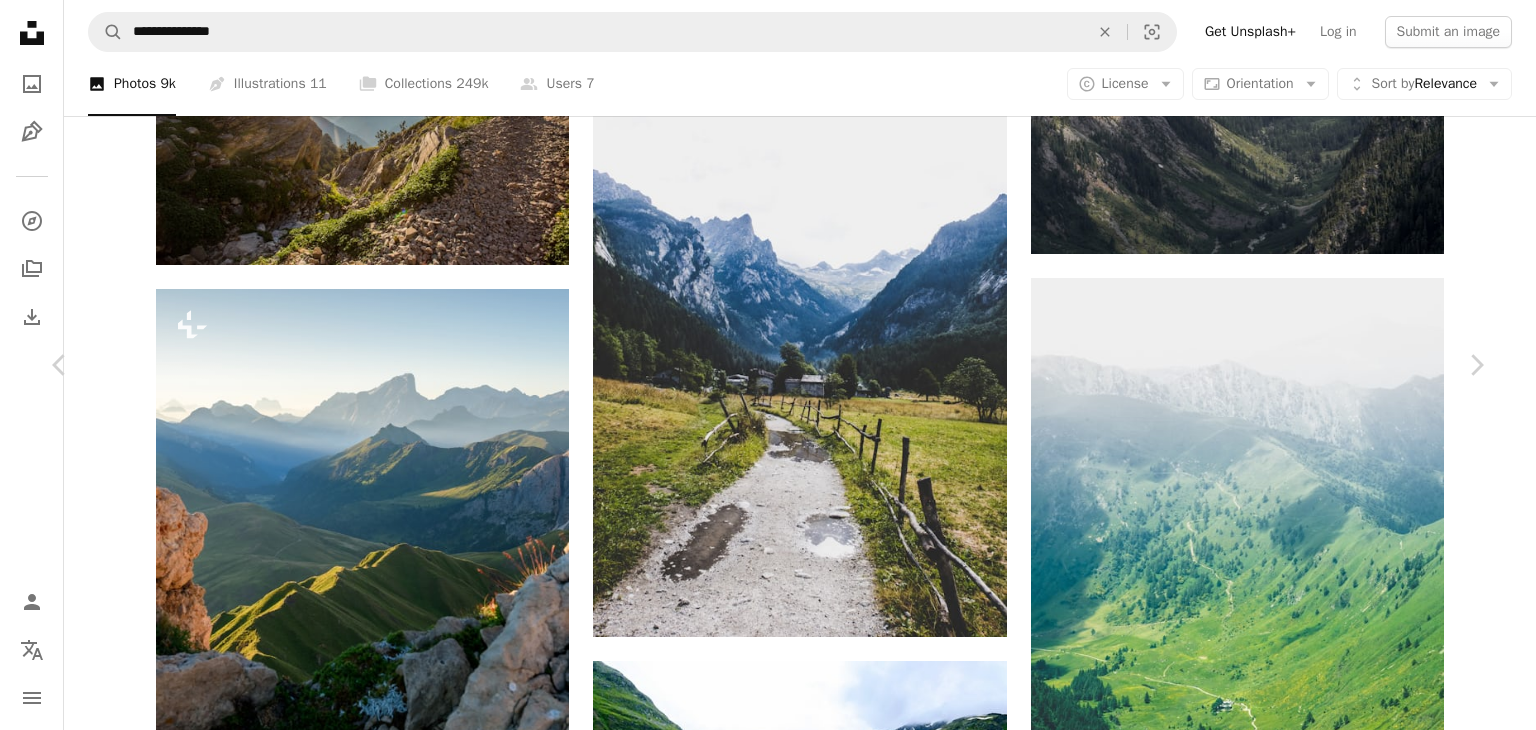 click on "Download free" at bounding box center [1287, 3695] 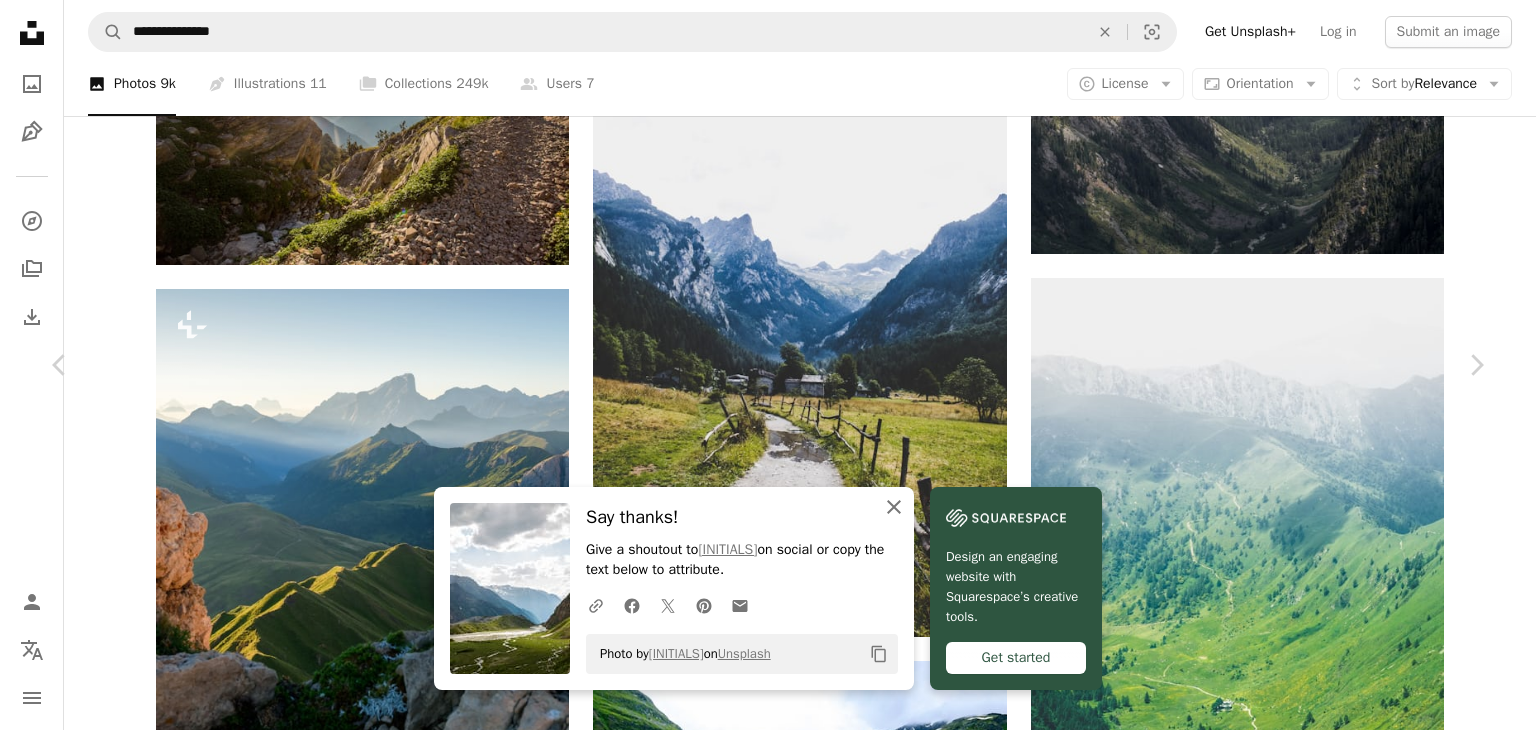 drag, startPoint x: 981, startPoint y: 500, endPoint x: 987, endPoint y: 491, distance: 10.816654 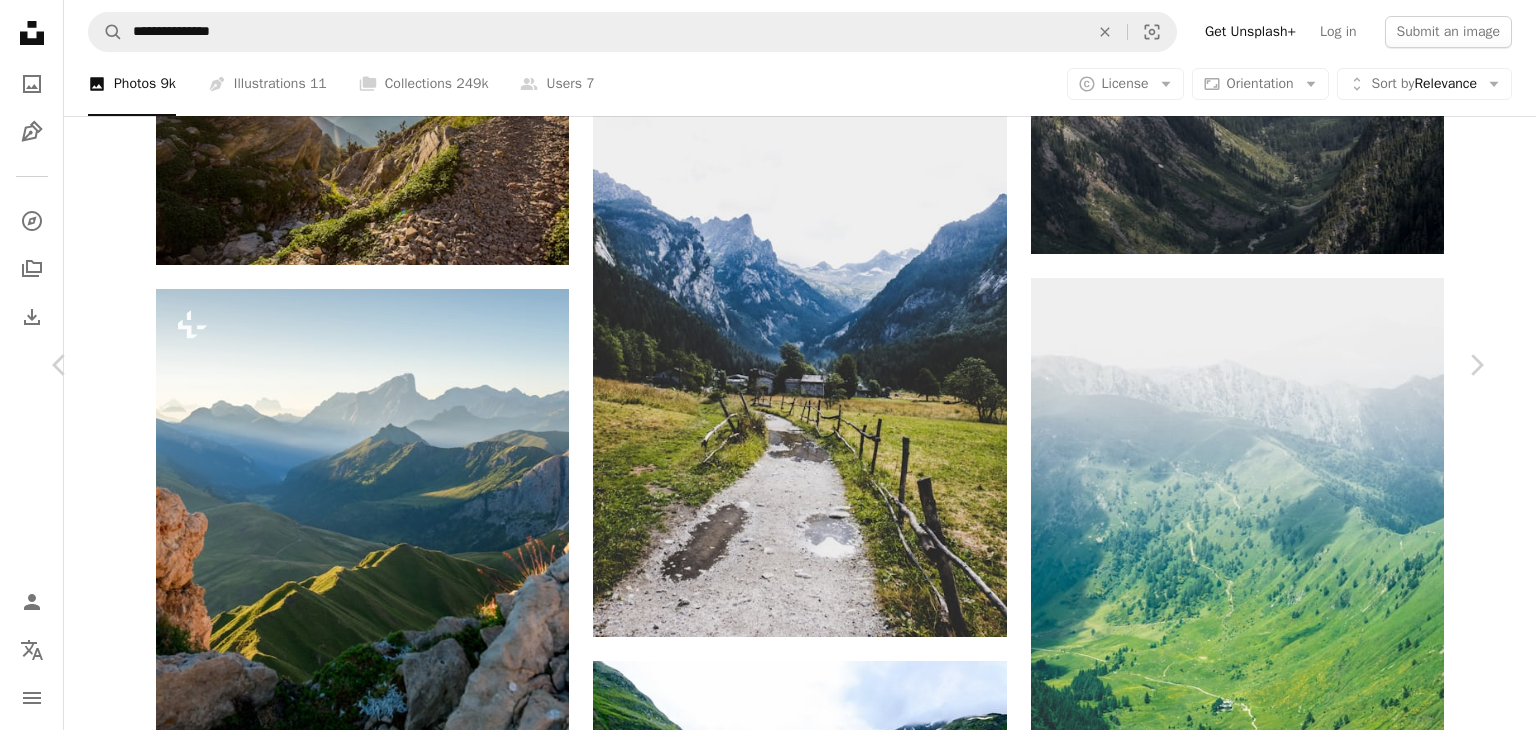 click on "An X shape Chevron left Chevron right [INITIALS] [USERNAME] A heart A plus sign Edit image   Plus sign for Unsplash+ Download free Chevron down Zoom in Views 57,941 Downloads 784 A forward-right arrow Share Info icon Info More Actions [LOCATION] A map marker [CITY], [STATE], [COUNTRY] Calendar outlined Published on July 15, 2021 Safety Free to use under the Unsplash License clouds river valley mountain river mountain valley montains gorge sunny mountains scenery outdoors mountain range peak slope Public domain images Browse premium related images on iStock  |  Save 20% with code UNSPLASH20 View more on iStock  ↗ Related images A heart A plus sign [FIRST] [LAST] Arrow pointing down A heart A plus sign [FIRST] [LAST] Arrow pointing down Plus sign for Unsplash+ A heart A plus sign [FIRST] [LAST] For Unsplash+ A lock   Download A heart A plus sign [FIRST] [LAST] Arrow pointing down A heart A plus sign" at bounding box center [768, 4013] 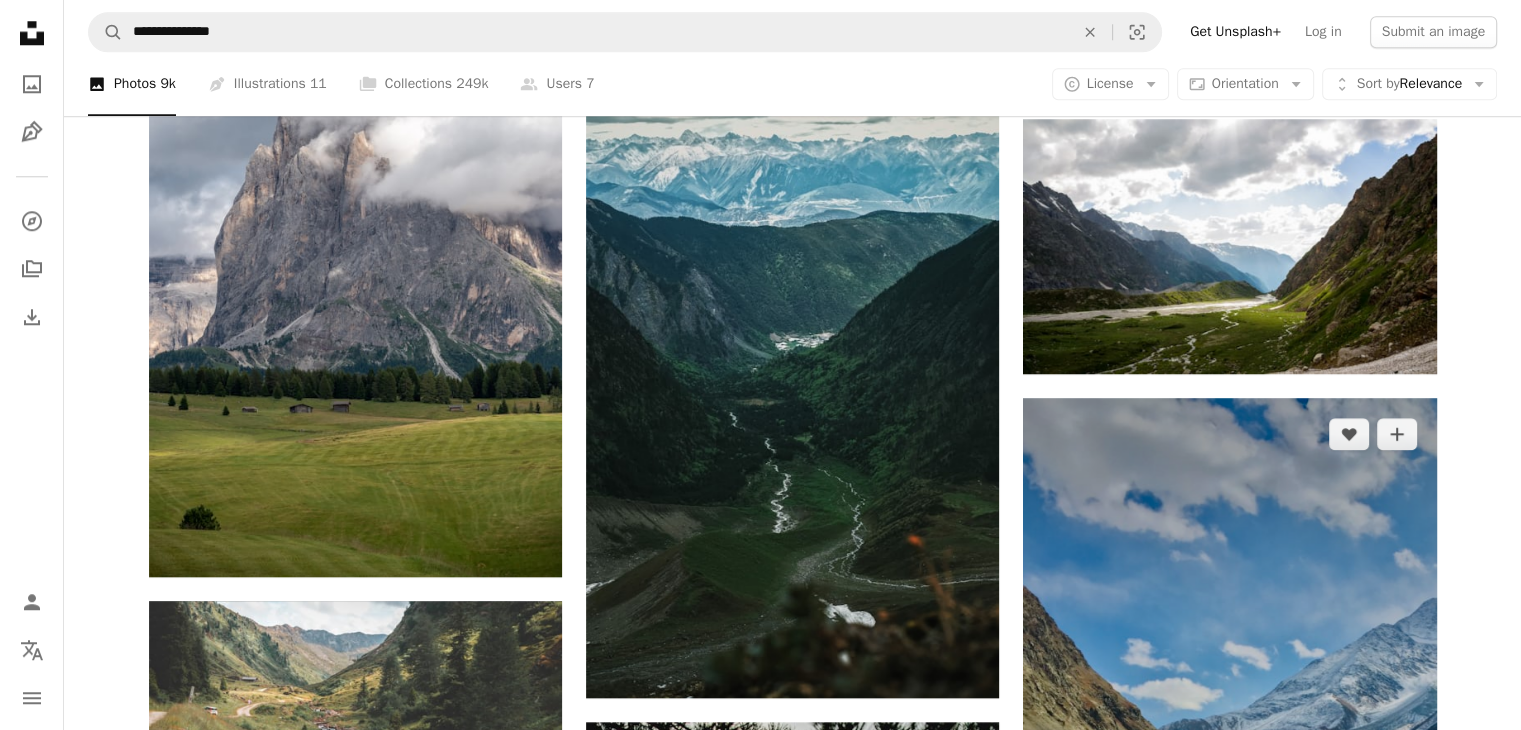 scroll, scrollTop: 2000, scrollLeft: 0, axis: vertical 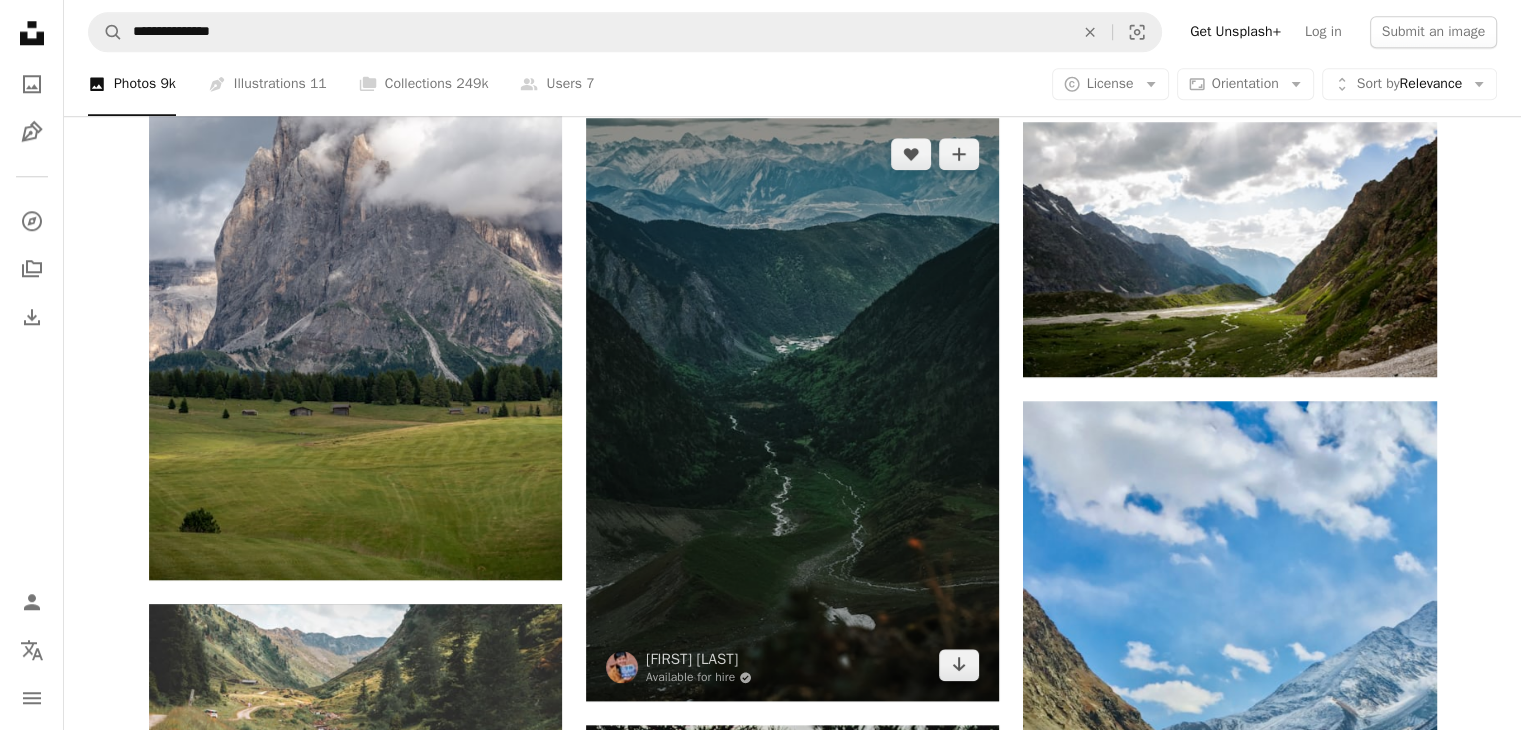 click at bounding box center (792, 410) 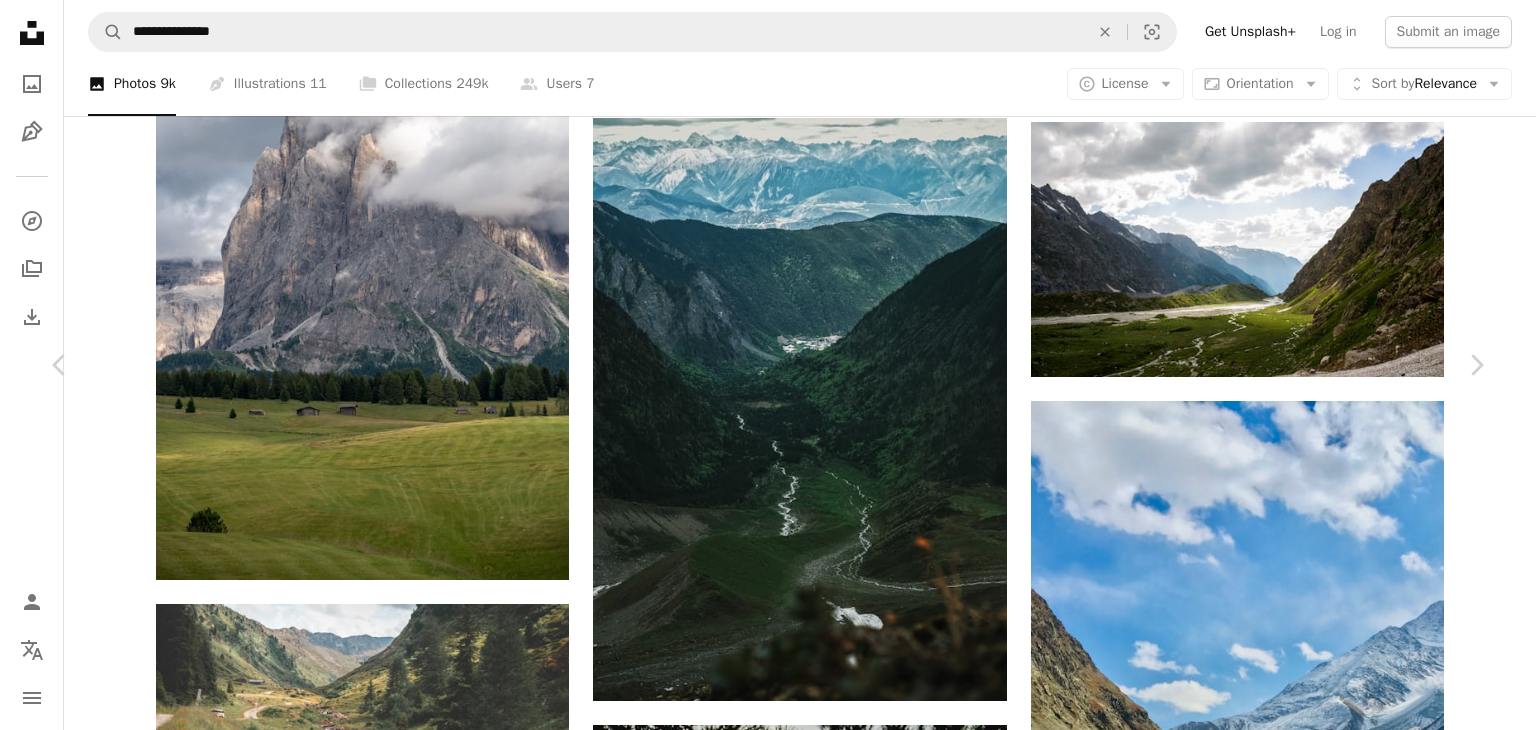 click on "Download free" at bounding box center [1287, 5278] 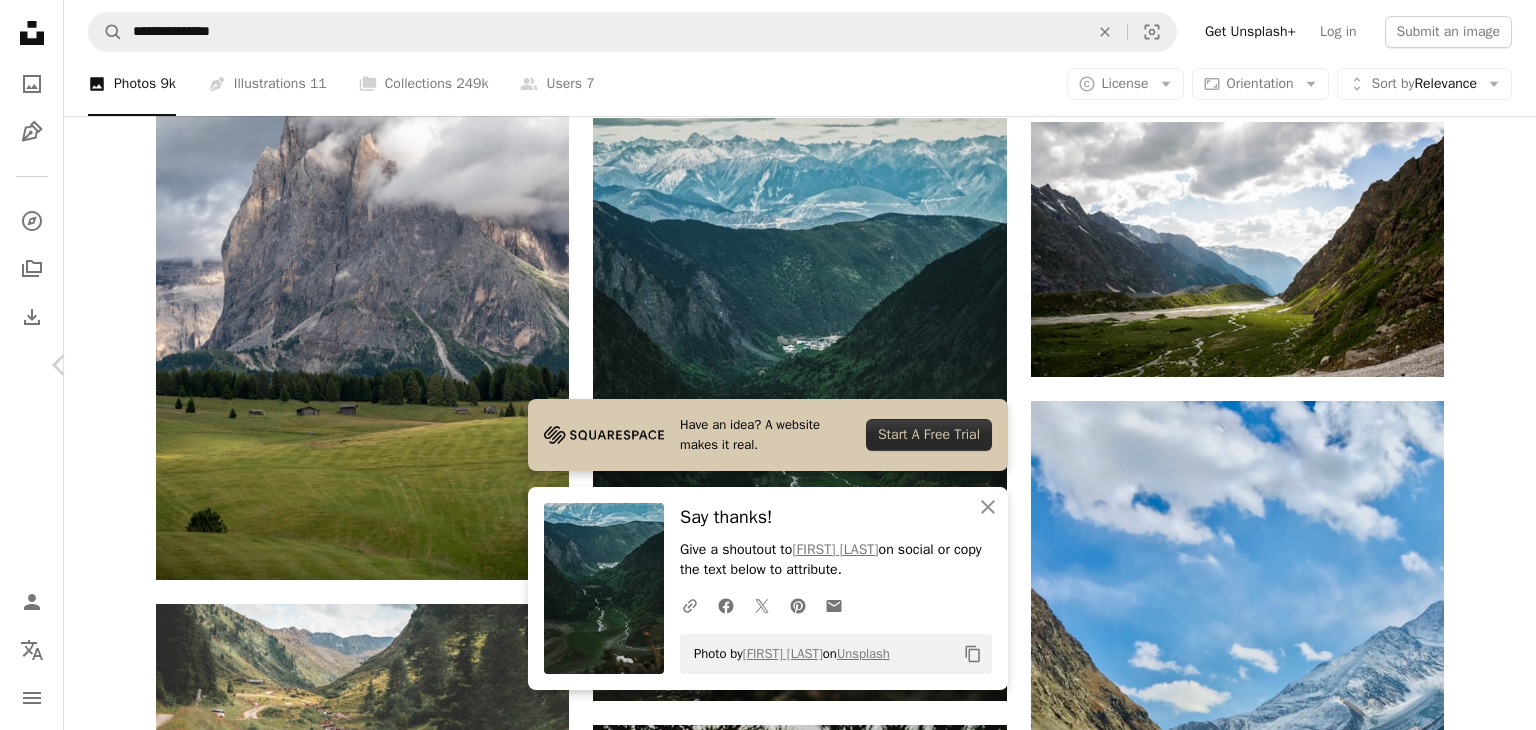 click on "Chevron right" at bounding box center (1476, 365) 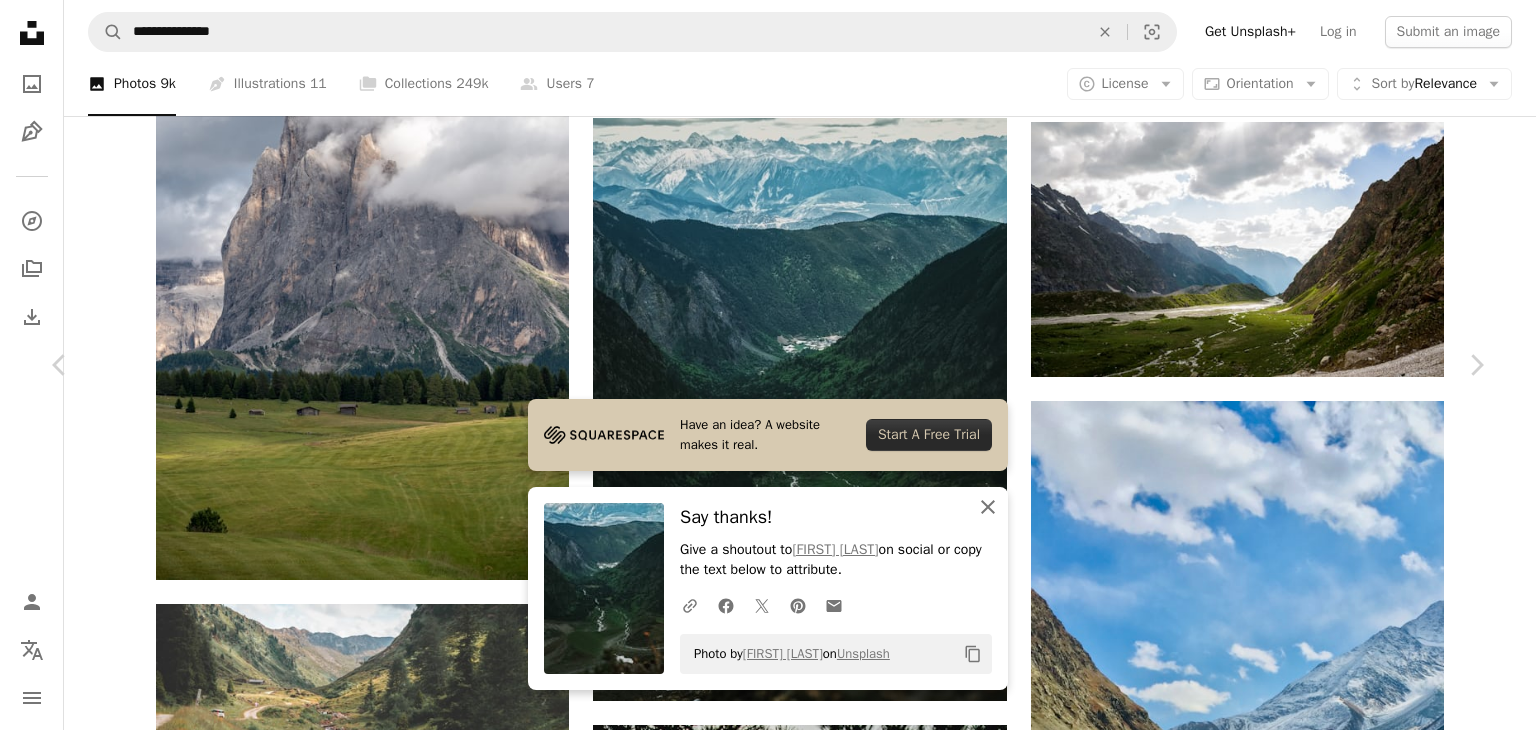 click on "An X shape" 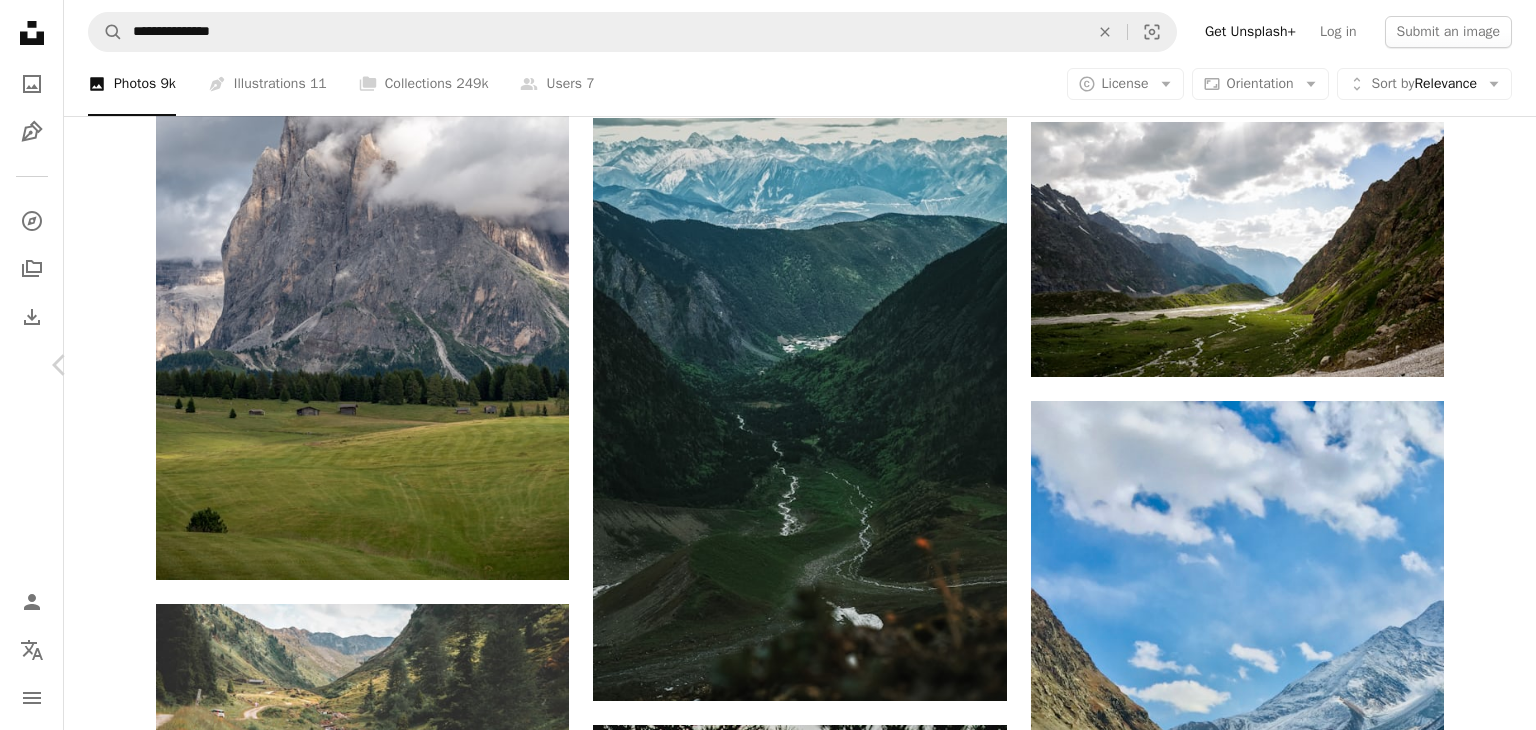 click on "Chevron right" 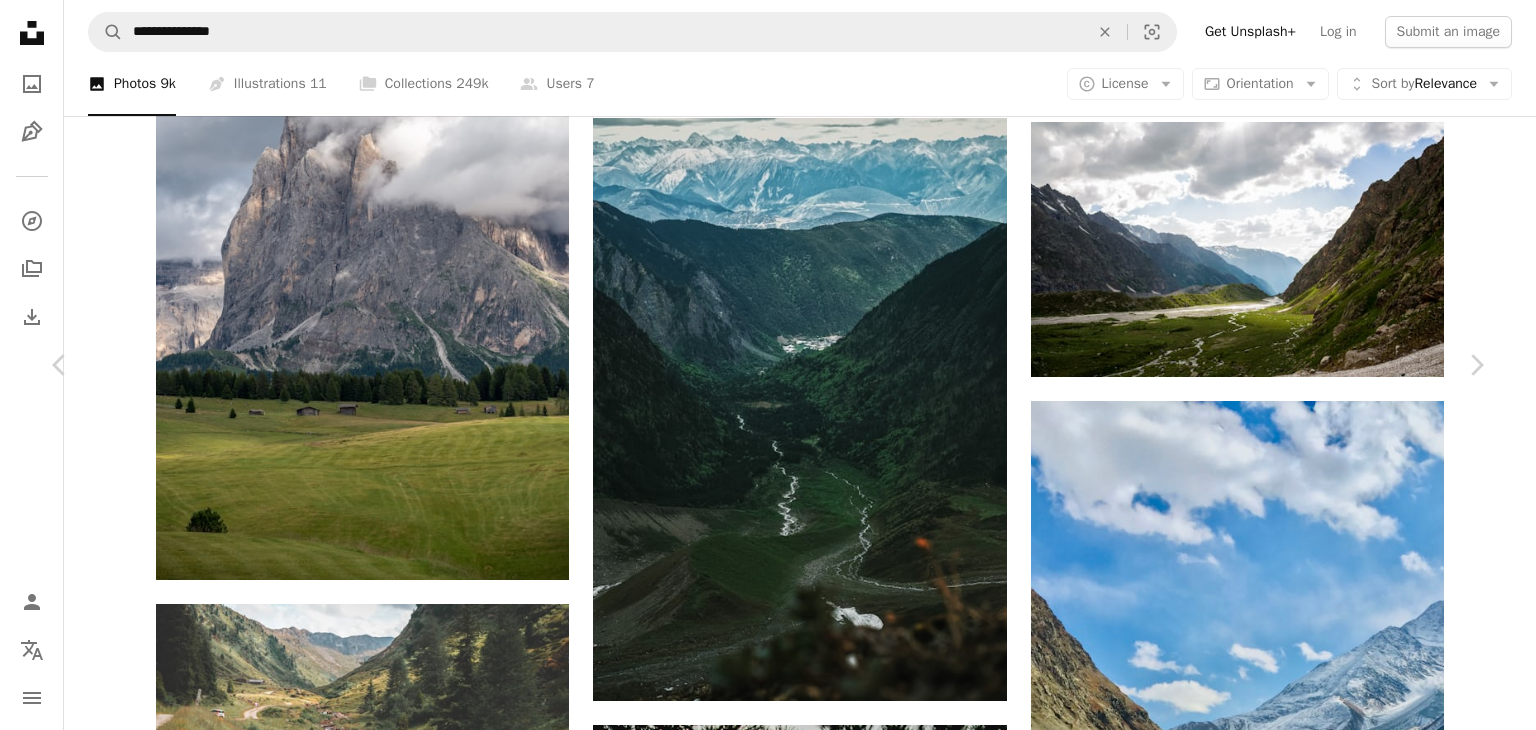 click on "An X shape Chevron left Chevron right [FIRST] [LAST] [USERNAME] A heart A plus sign Edit image Plus sign for Unsplash+ Download free Chevron down Zoom in Views 7,617 Downloads 49 A forward-right arrow Share Info icon Info More Actions A map marker [CITY], [COUNTRY] Calendar outlined Published on May 7, 2022 Camera FUJIFILM, X-T100 Safety Free to use under the Unsplash License valley building blue road grey [COUNTRY] scenery urban outdoors housing mountain range panoramic aerial view peak [CITY] slope Public domain images Browse premium related images on iStock | Save 20% with code UNSPLASH20 View more on iStock ↗ Related images A heart A plus sign [FIRST] [LAST] Available for hire A checkmark inside of a circle Arrow pointing down Plus sign for Unsplash+ A heart A plus sign [FIRST] [LAST] For Unsplash+ A lock Download A heart A plus sign [FIRST] Arrow pointing down A heart A plus sign [FIRST] [LAST] Available for hire A checkmark inside of a circle Arrow pointing down A heart A plus sign" at bounding box center [768, 5596] 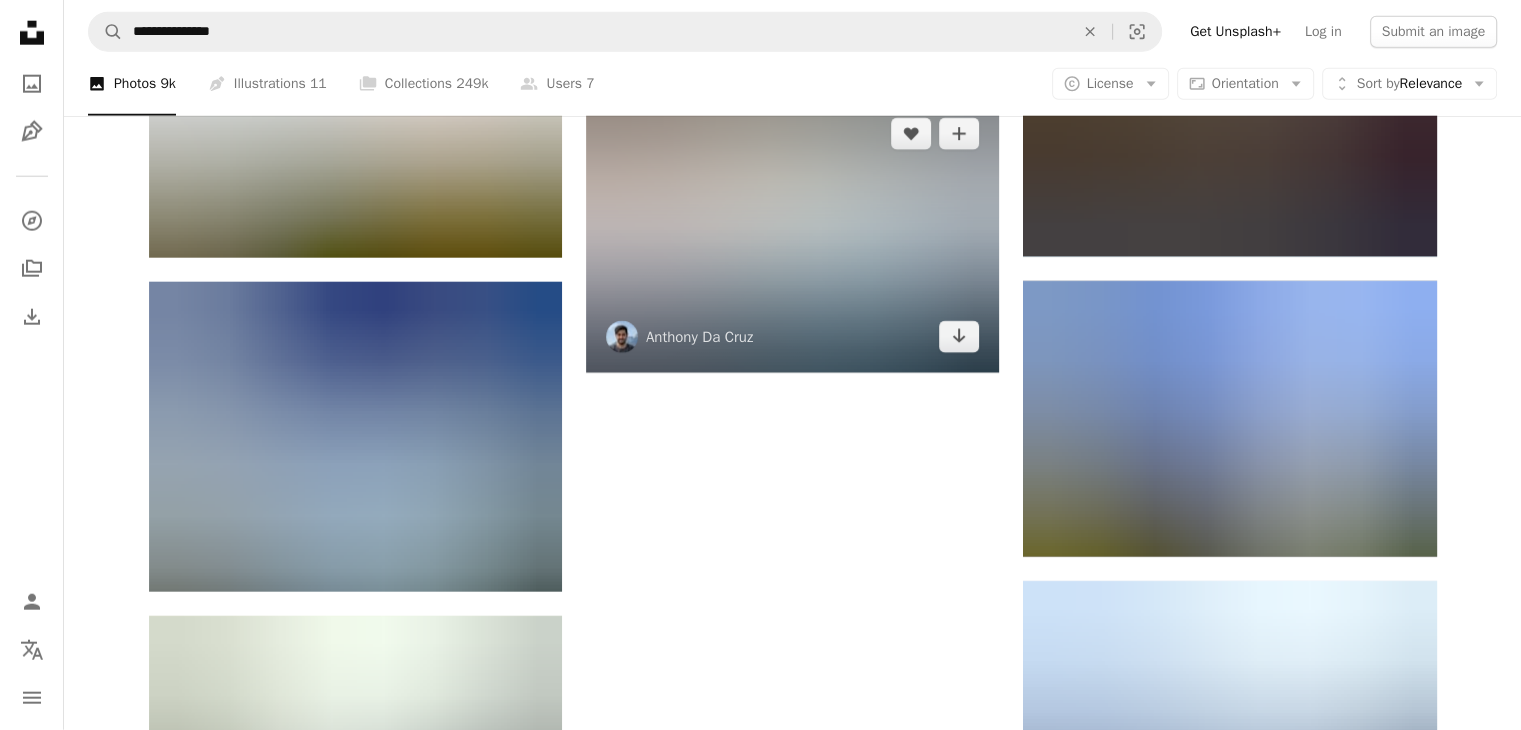 scroll, scrollTop: 5300, scrollLeft: 0, axis: vertical 